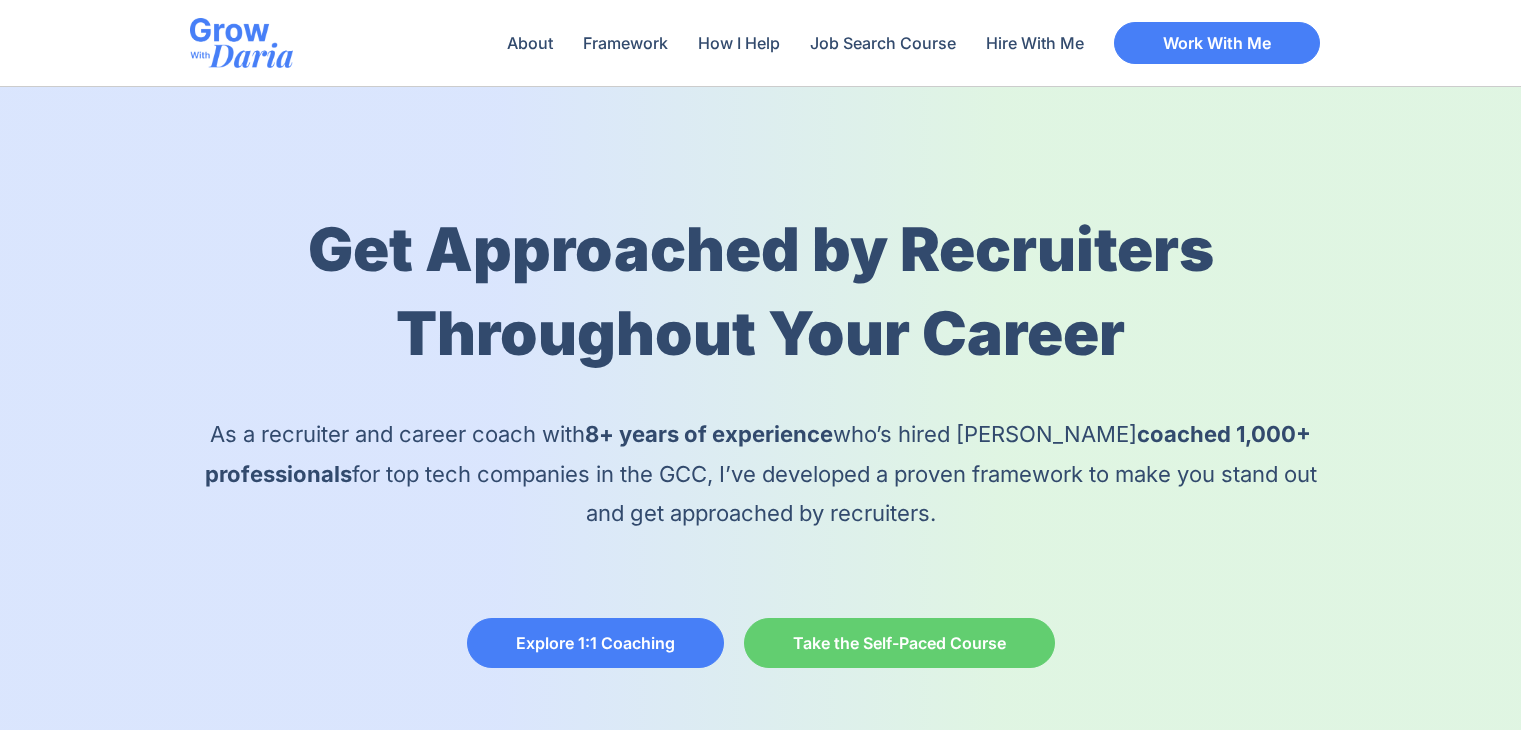 scroll, scrollTop: 0, scrollLeft: 0, axis: both 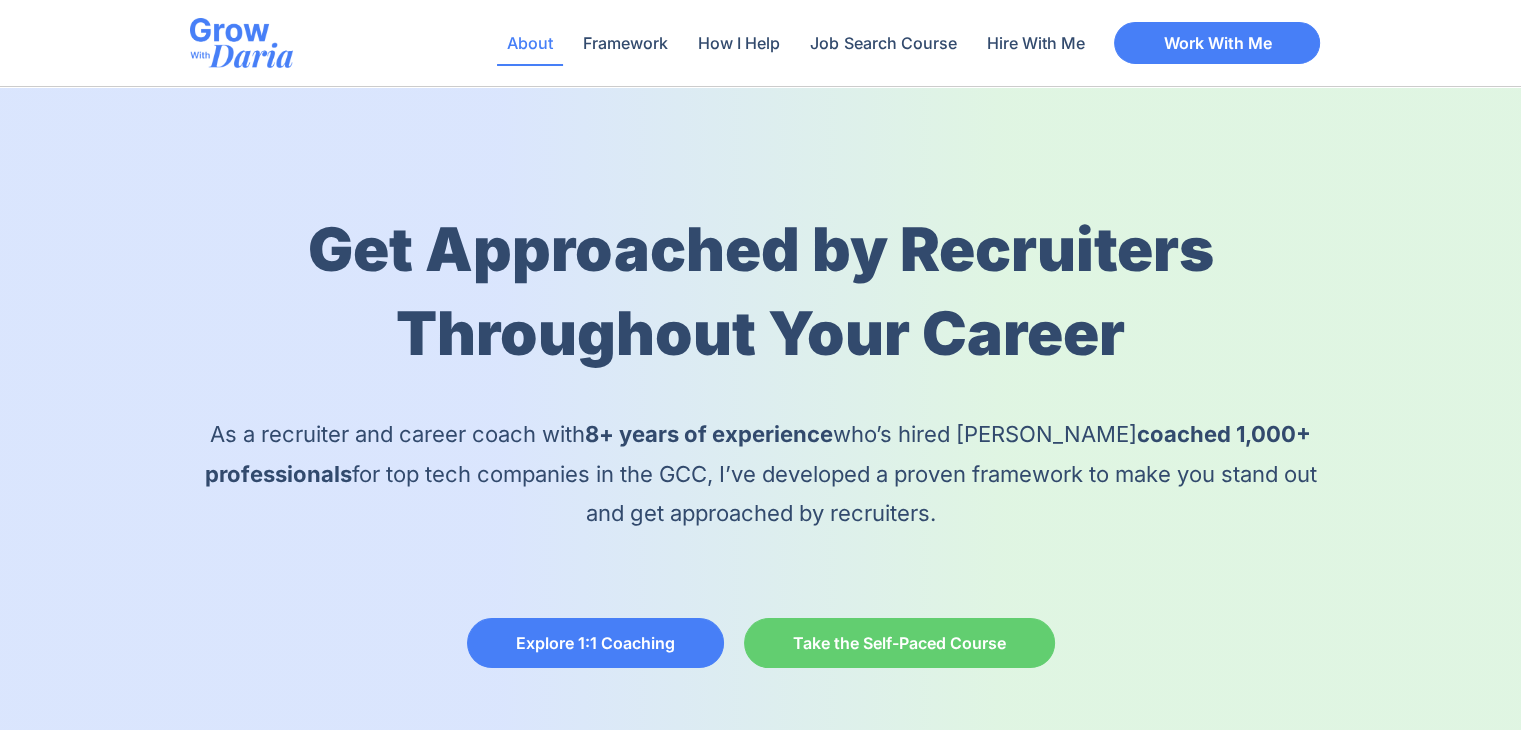 click on "About" 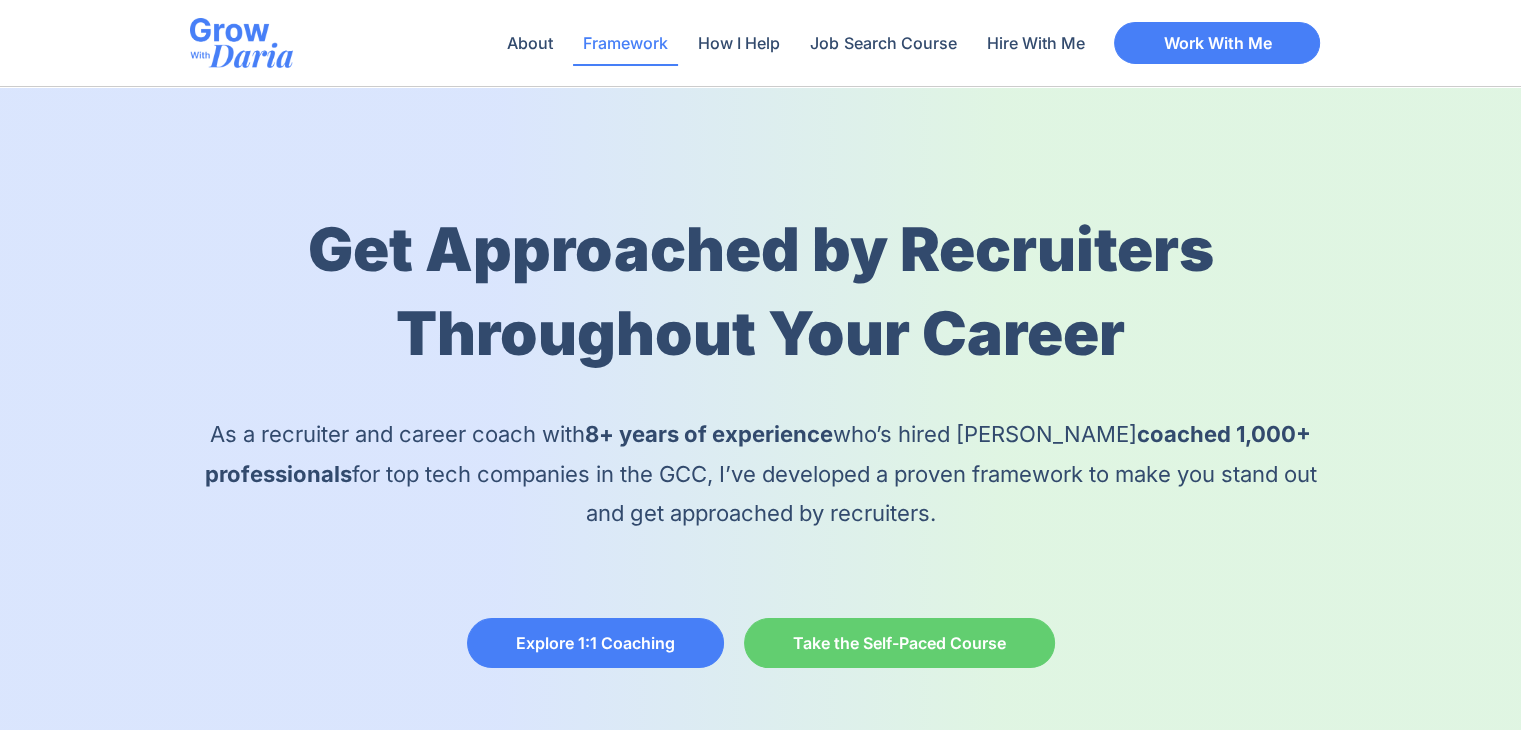 click on "Framework" 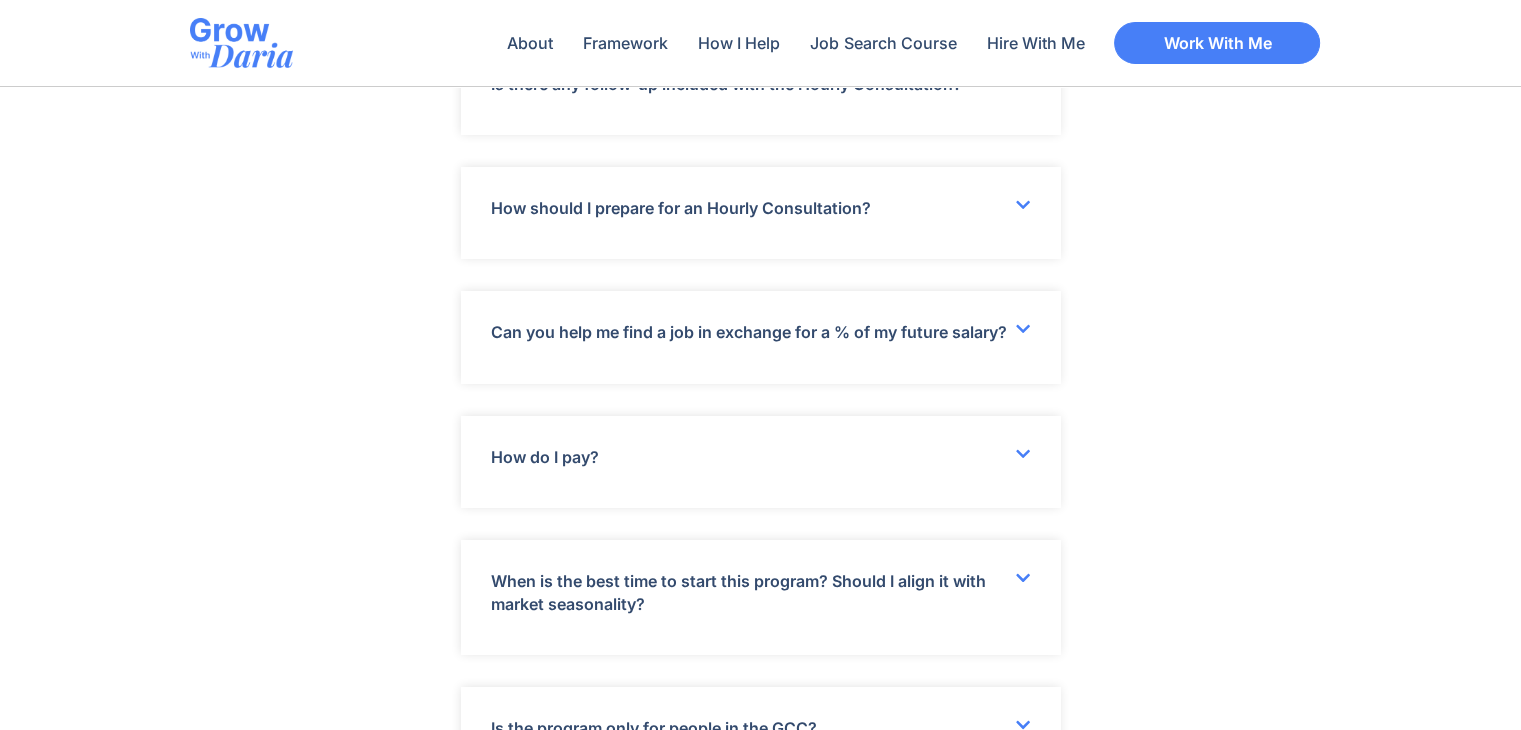 scroll, scrollTop: 6259, scrollLeft: 0, axis: vertical 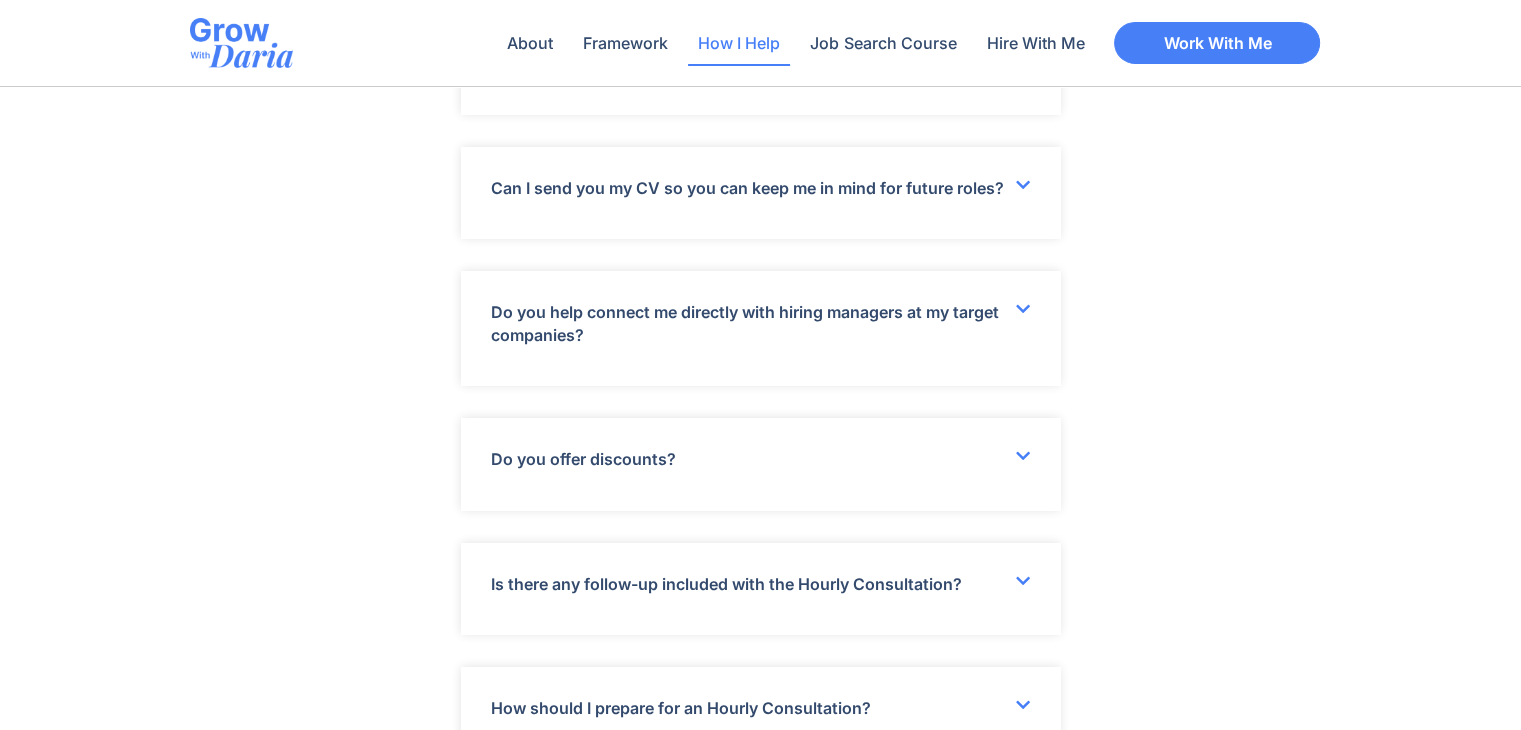 click on "How I Help" 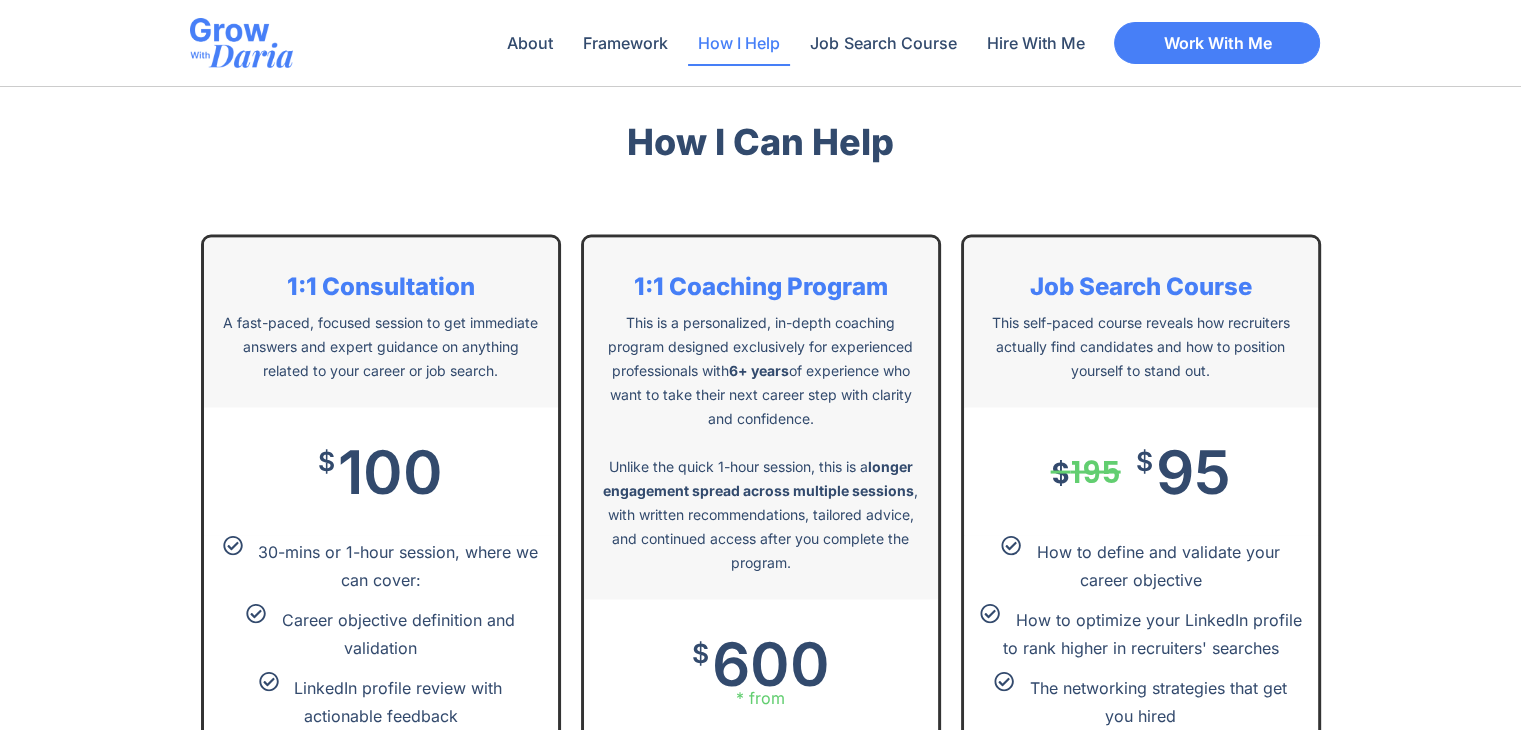 scroll, scrollTop: 3851, scrollLeft: 0, axis: vertical 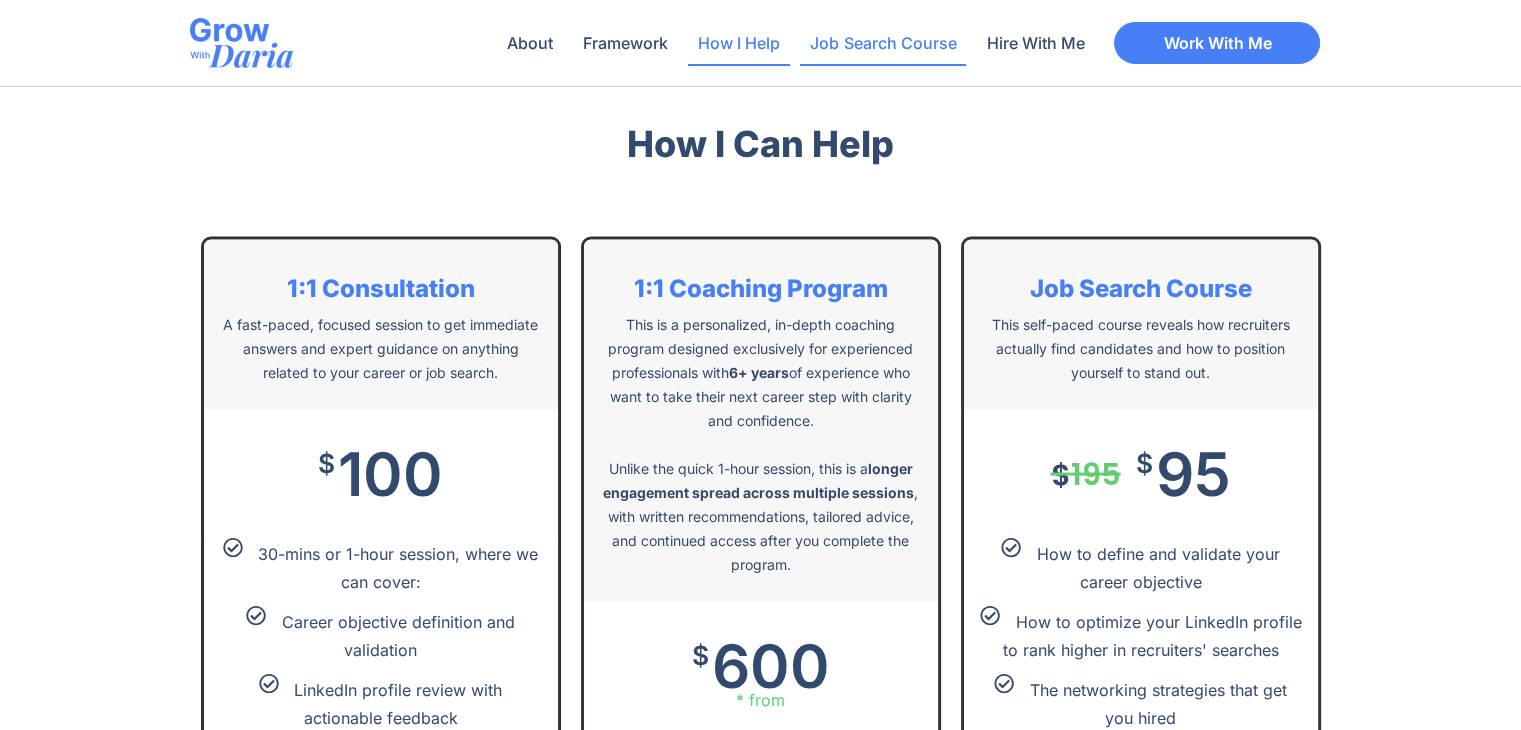 click on "Job Search Course" 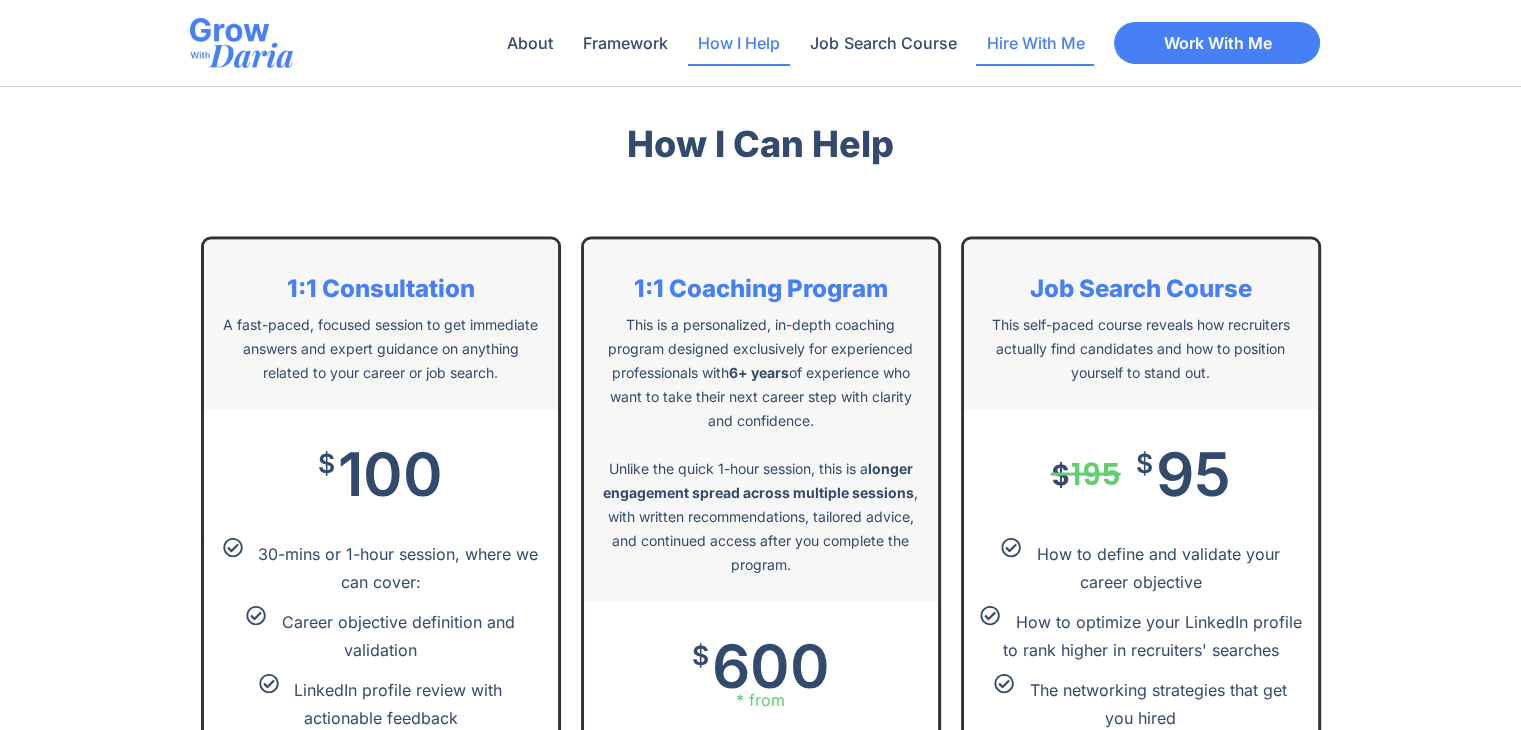 click on "Hire With Me" 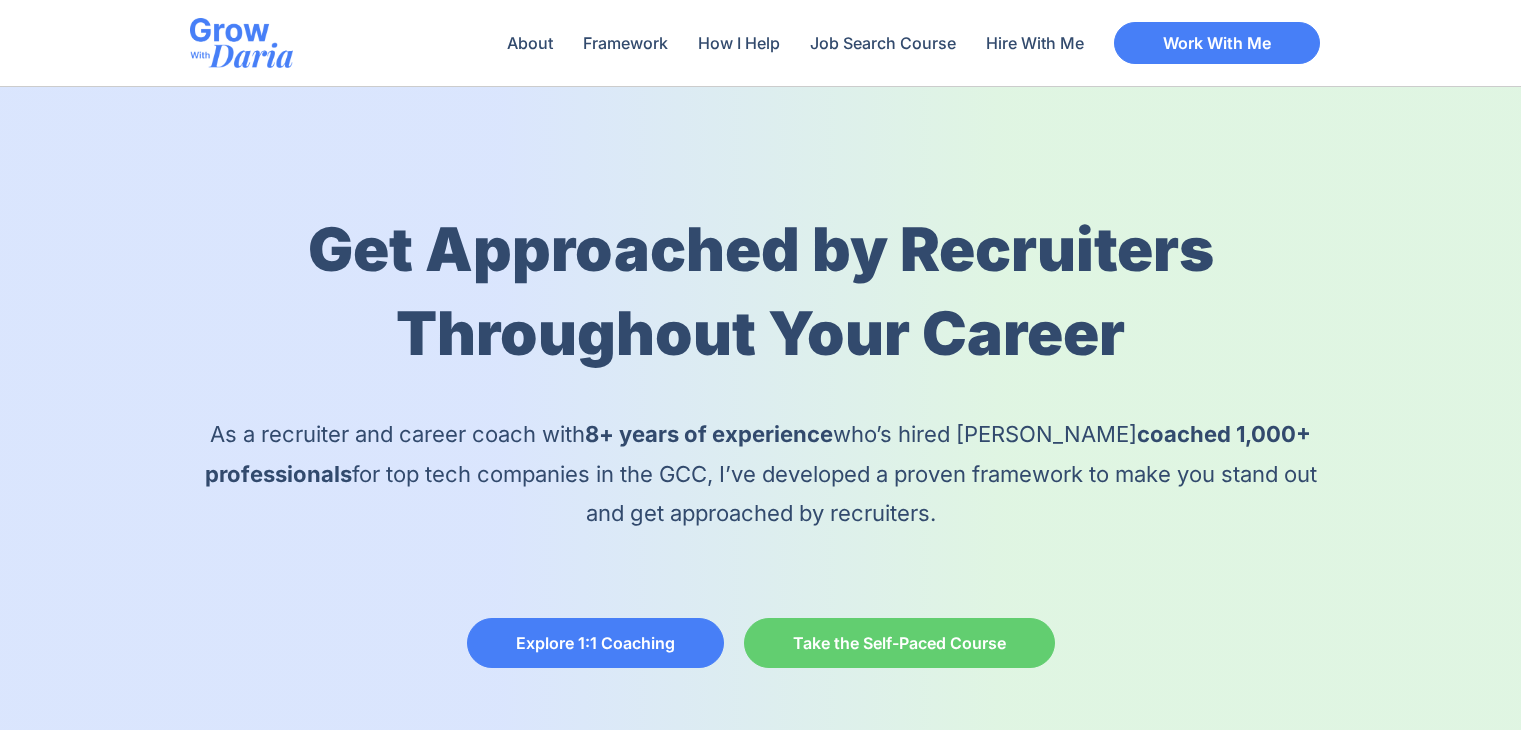 scroll, scrollTop: 6259, scrollLeft: 0, axis: vertical 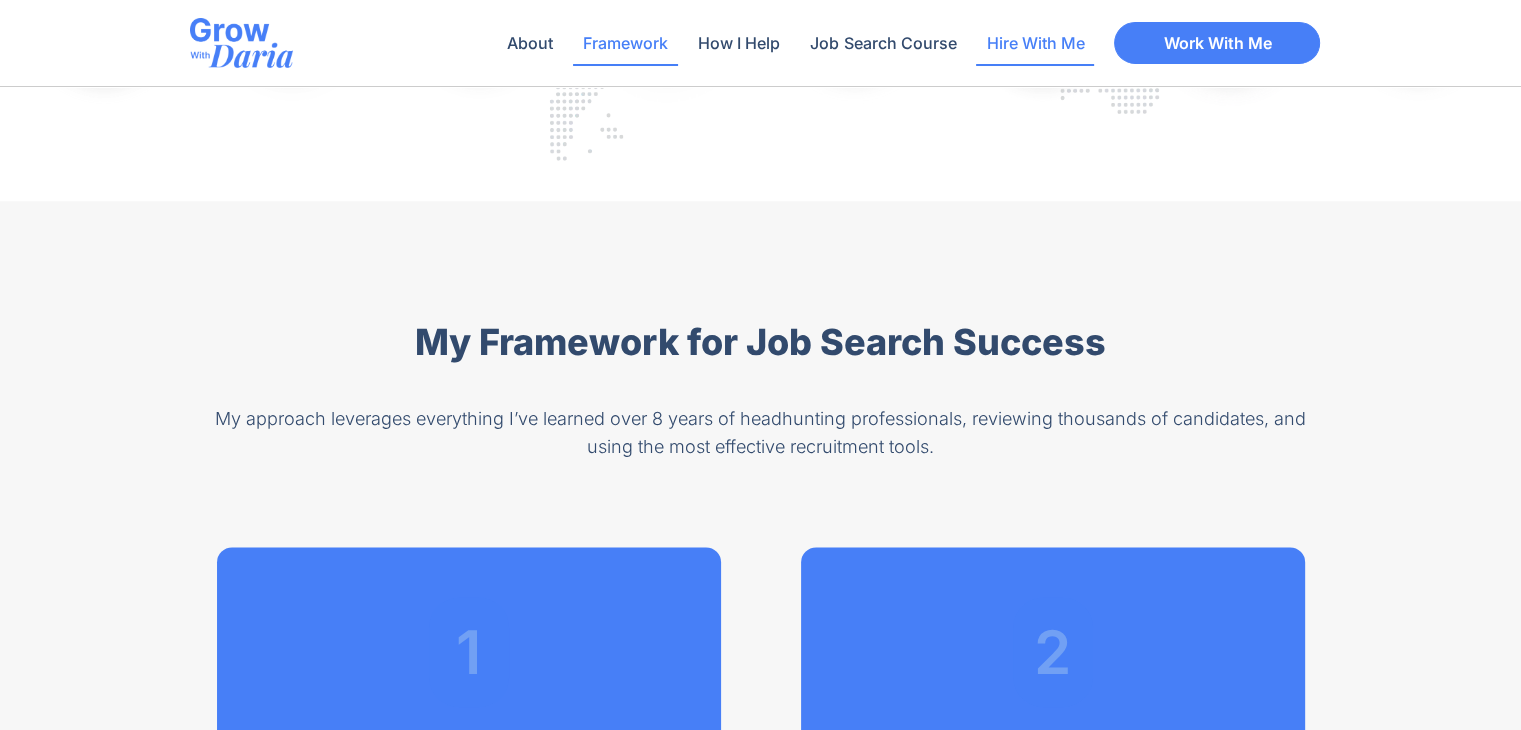 click on "Hire With Me" 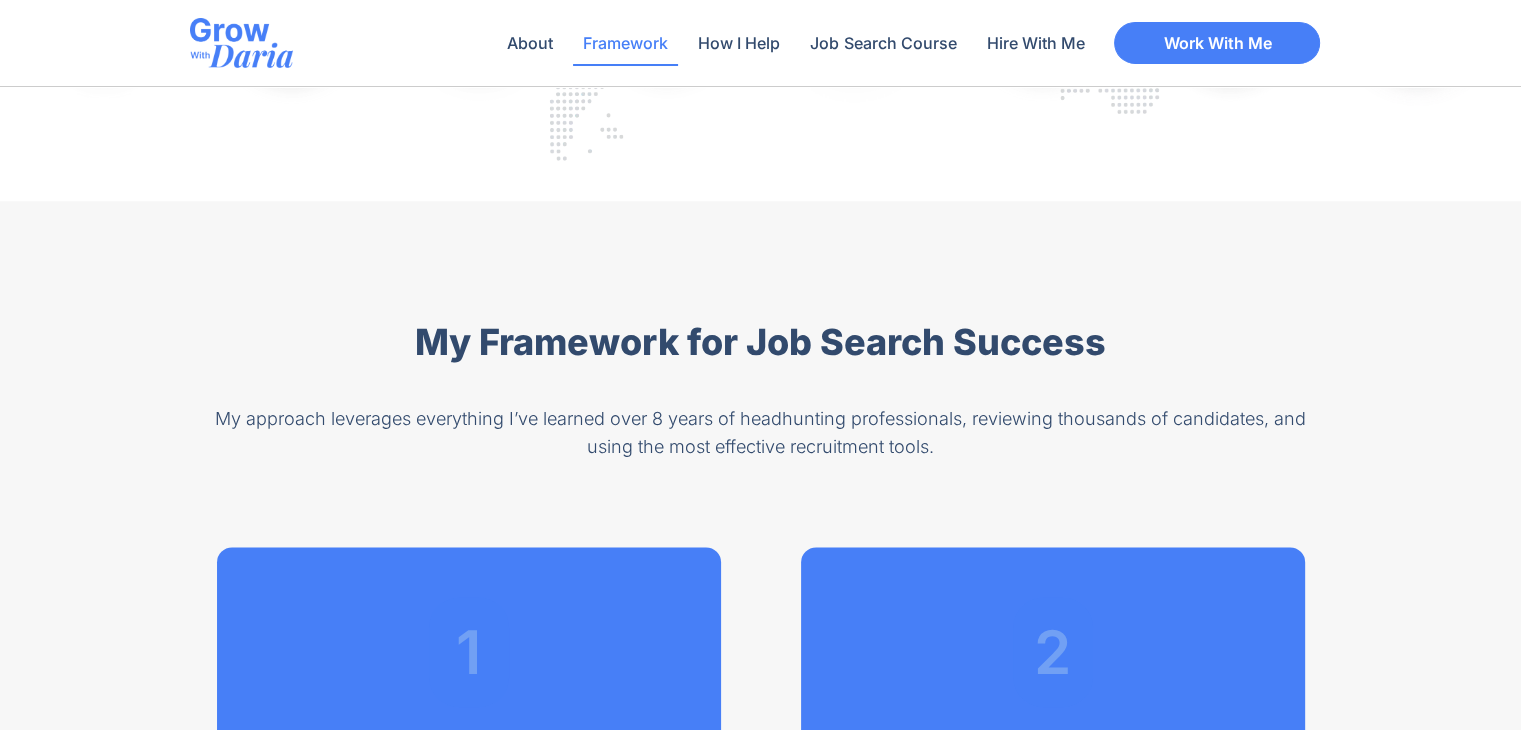 scroll, scrollTop: 2328, scrollLeft: 0, axis: vertical 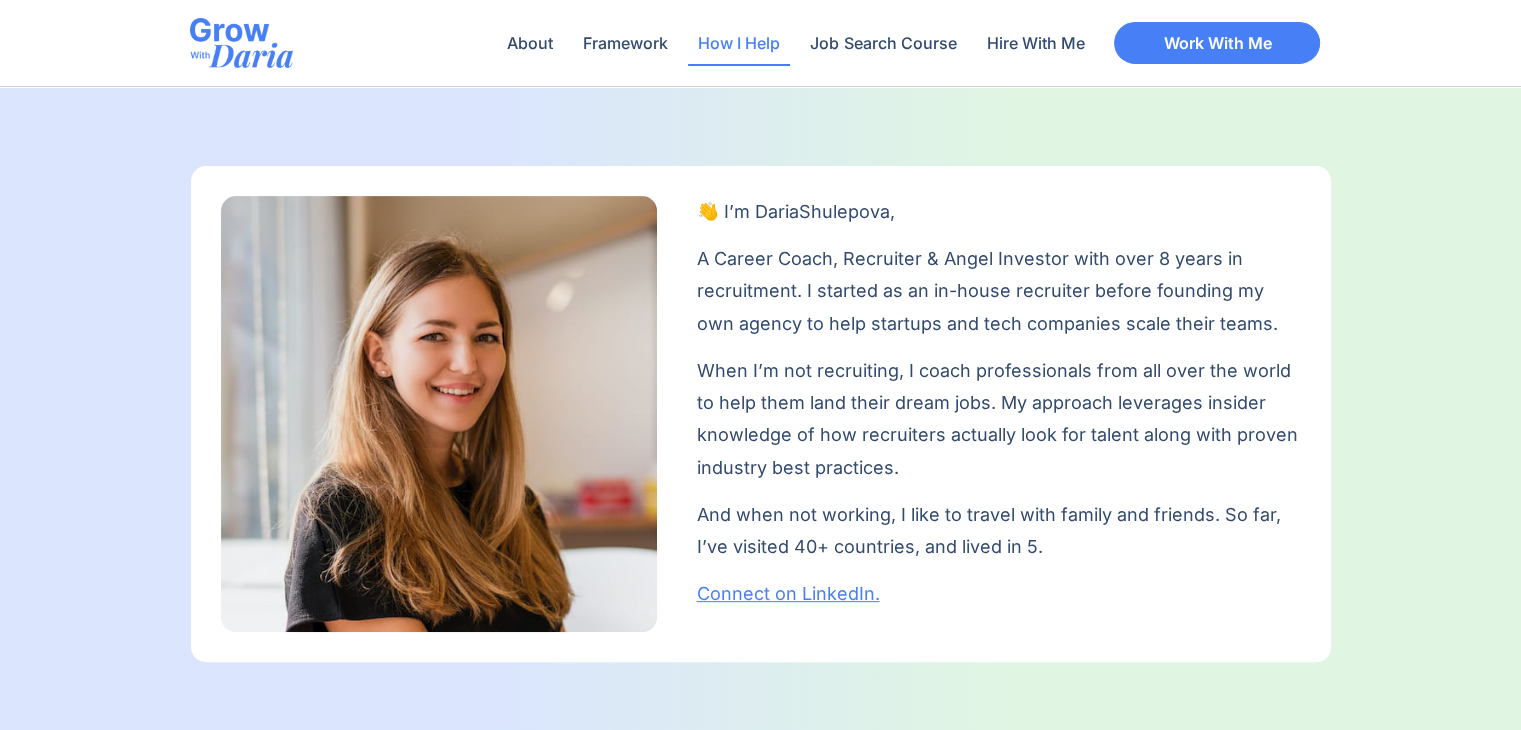 click on "How I Help" 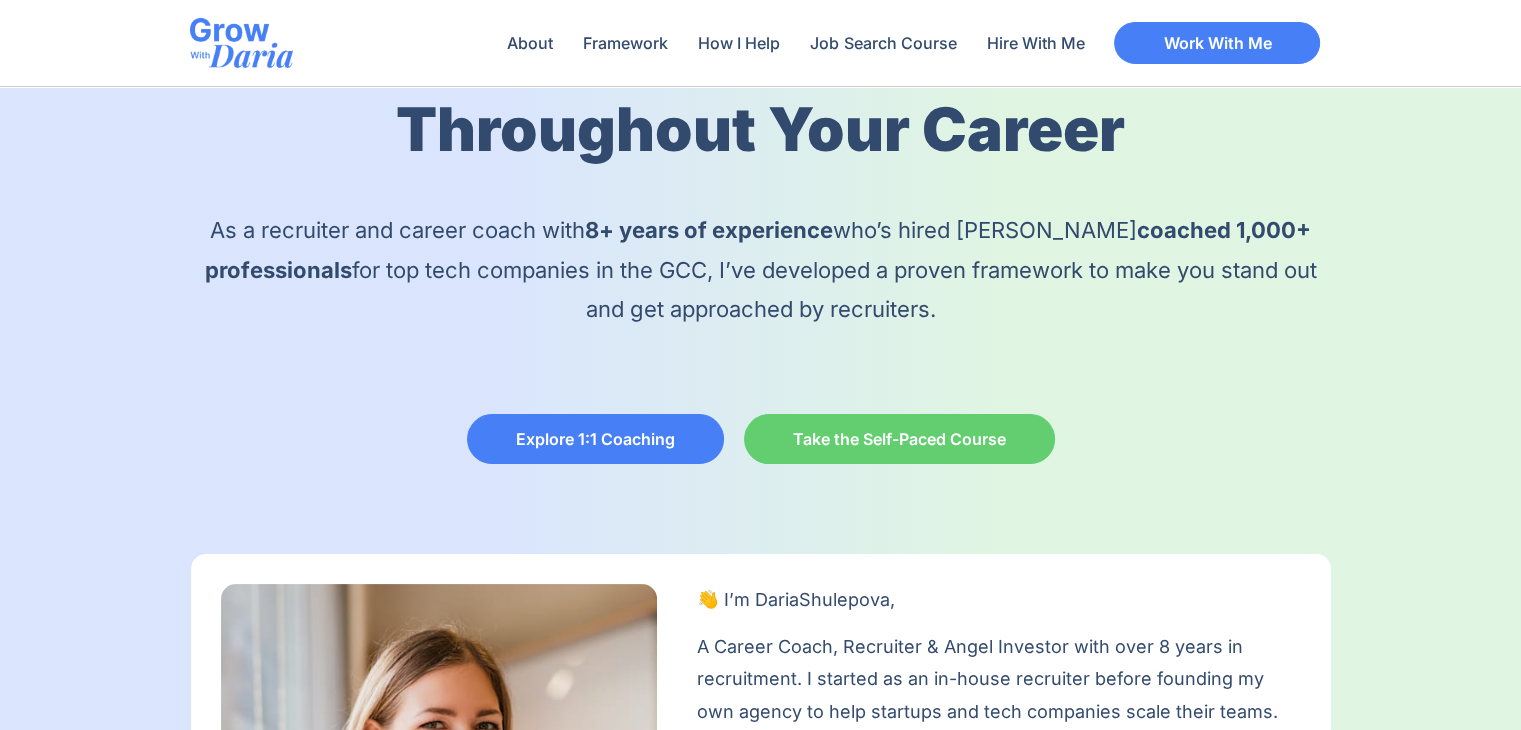 scroll, scrollTop: 0, scrollLeft: 0, axis: both 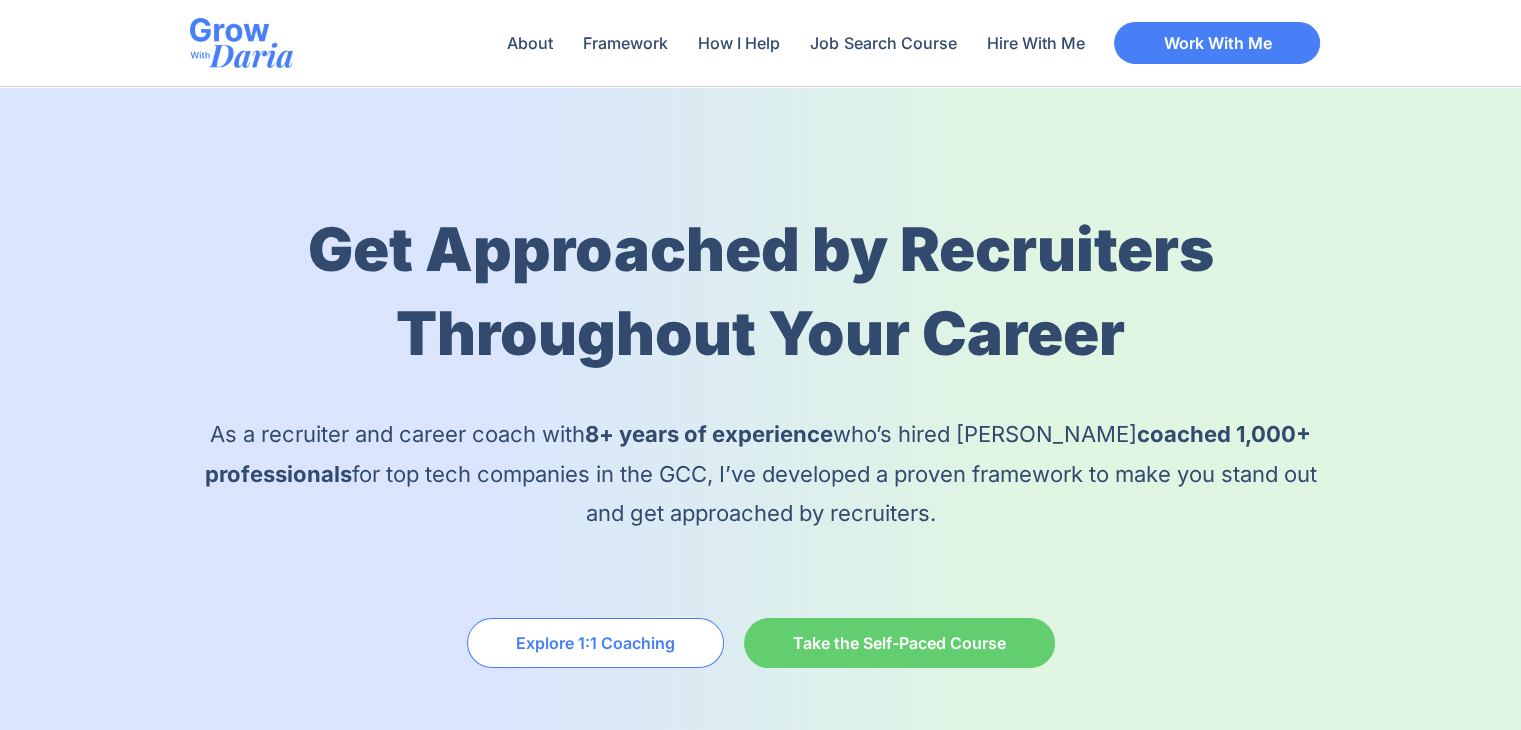 click on "Explore 1:1 Coaching" at bounding box center (595, 643) 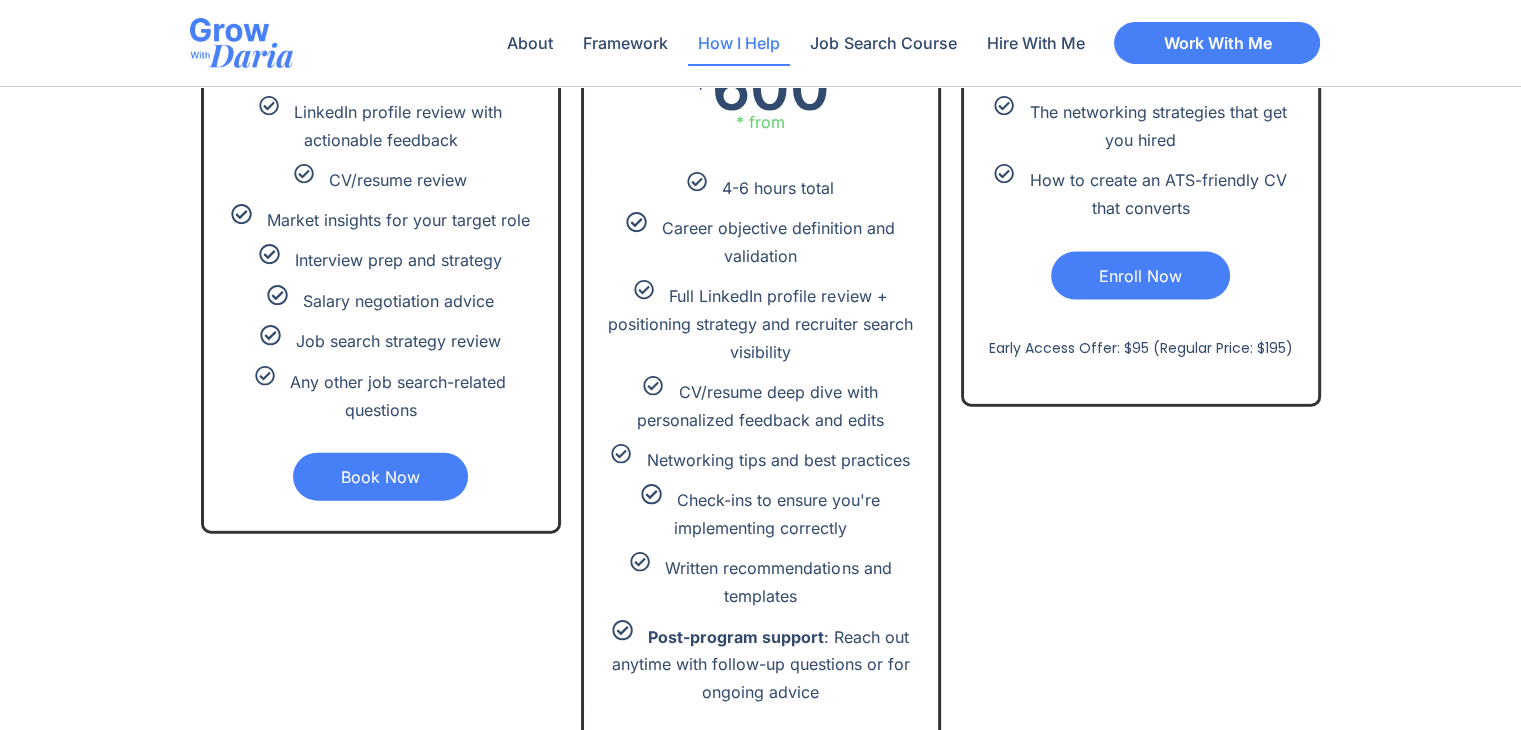 scroll, scrollTop: 4451, scrollLeft: 0, axis: vertical 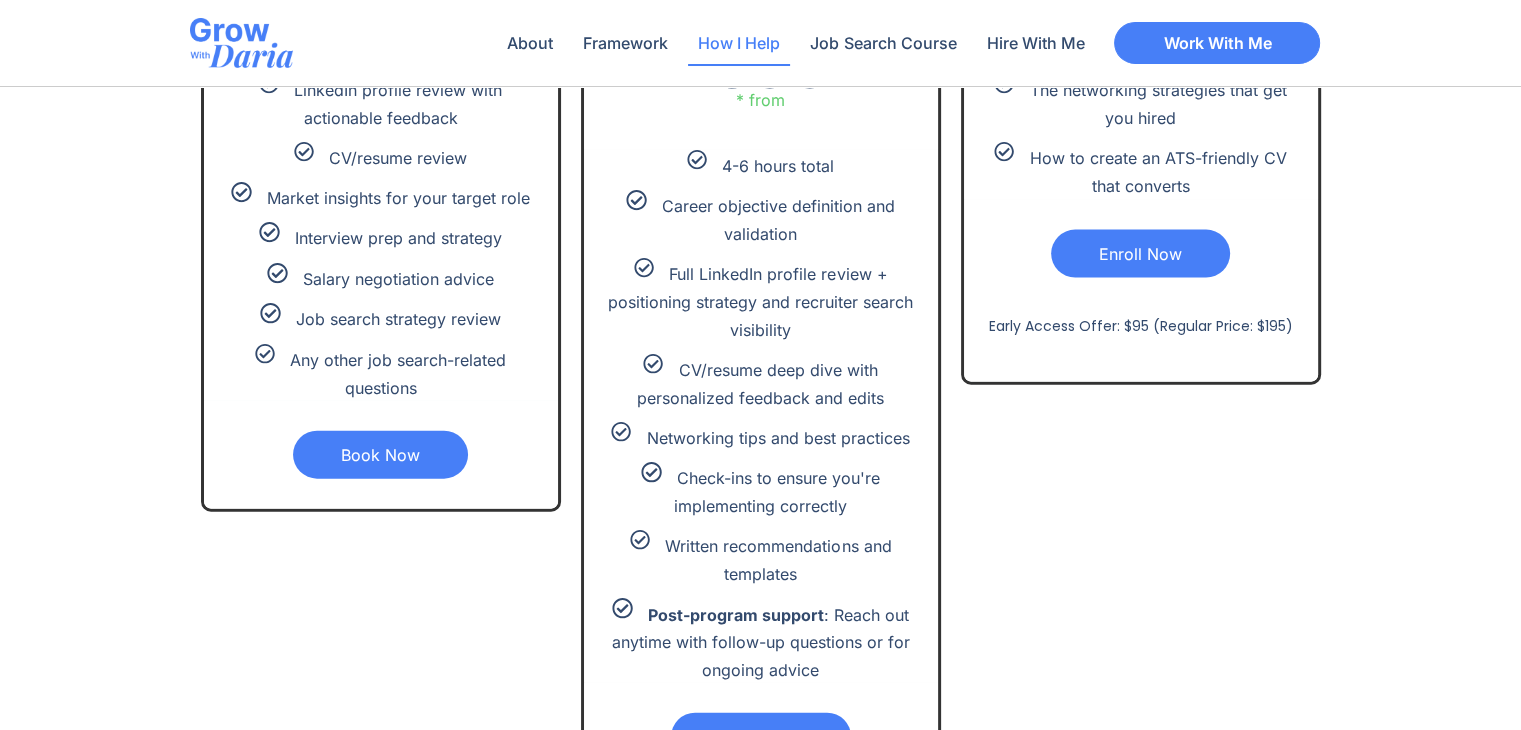 click on "Book Now" at bounding box center (381, 455) 